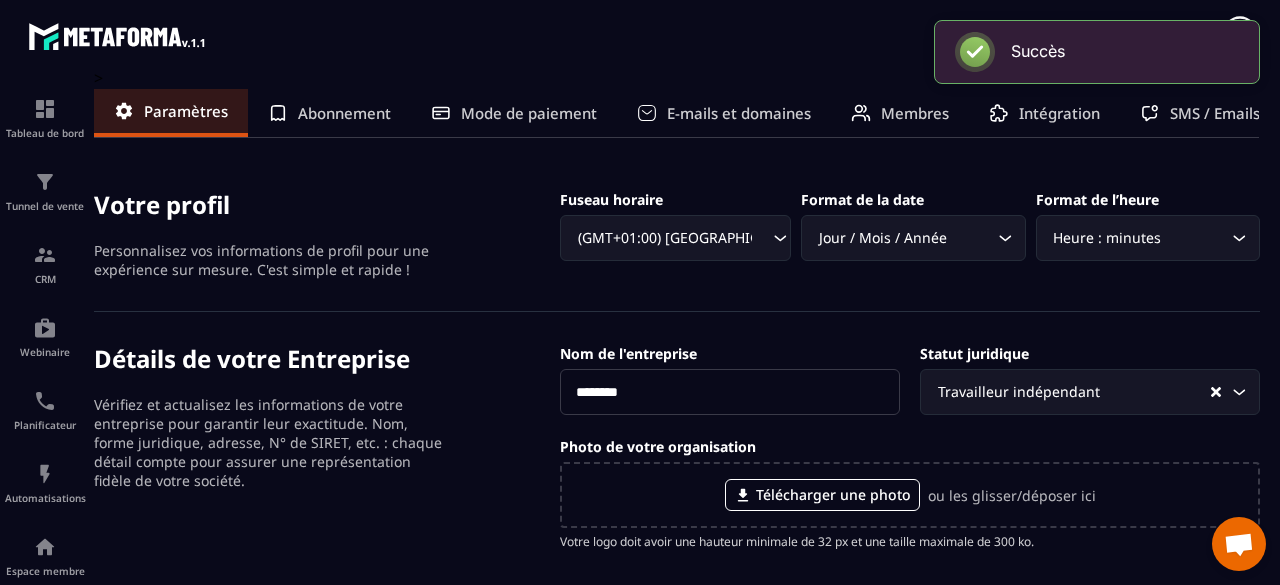 scroll, scrollTop: 0, scrollLeft: 0, axis: both 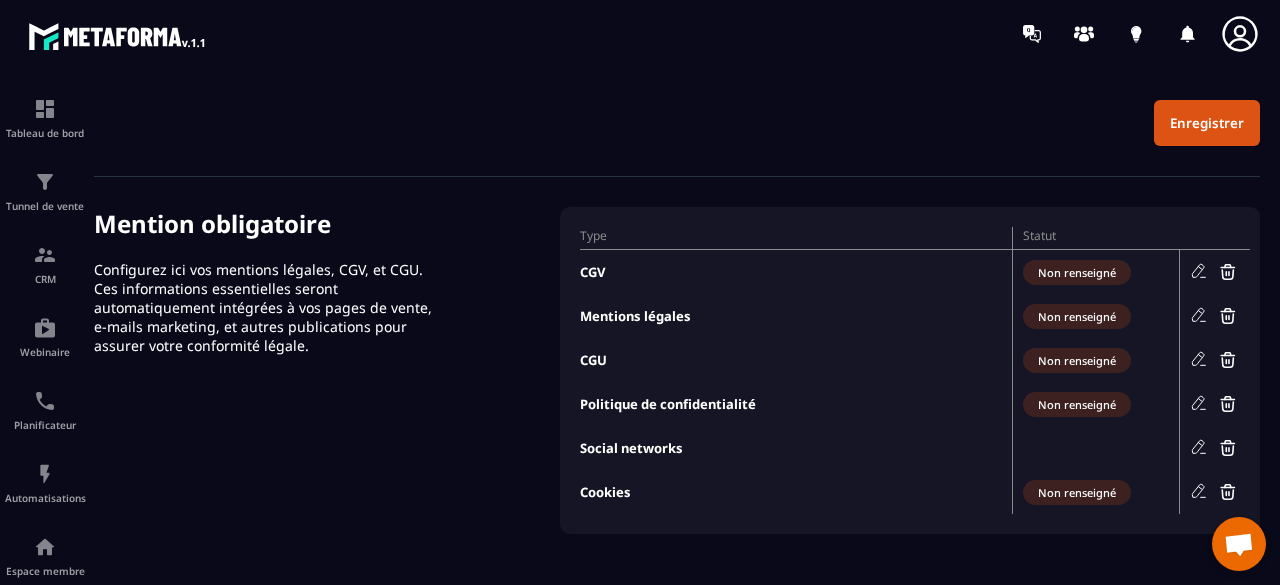 click on "Non renseigné" at bounding box center [1077, 492] 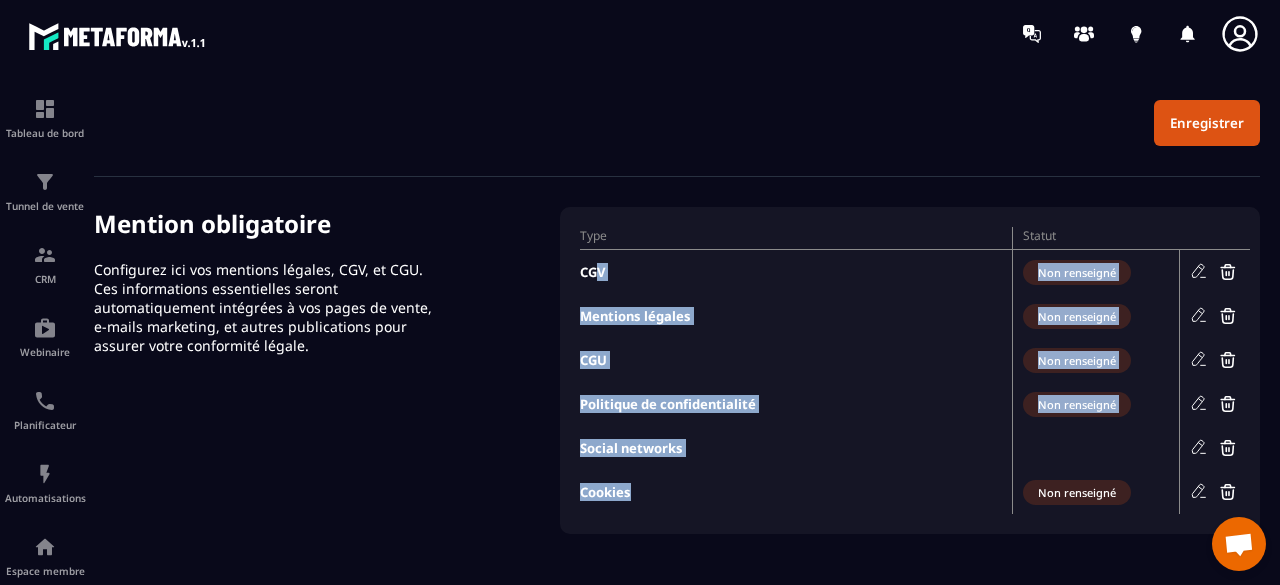 drag, startPoint x: 599, startPoint y: 267, endPoint x: 685, endPoint y: 481, distance: 230.63391 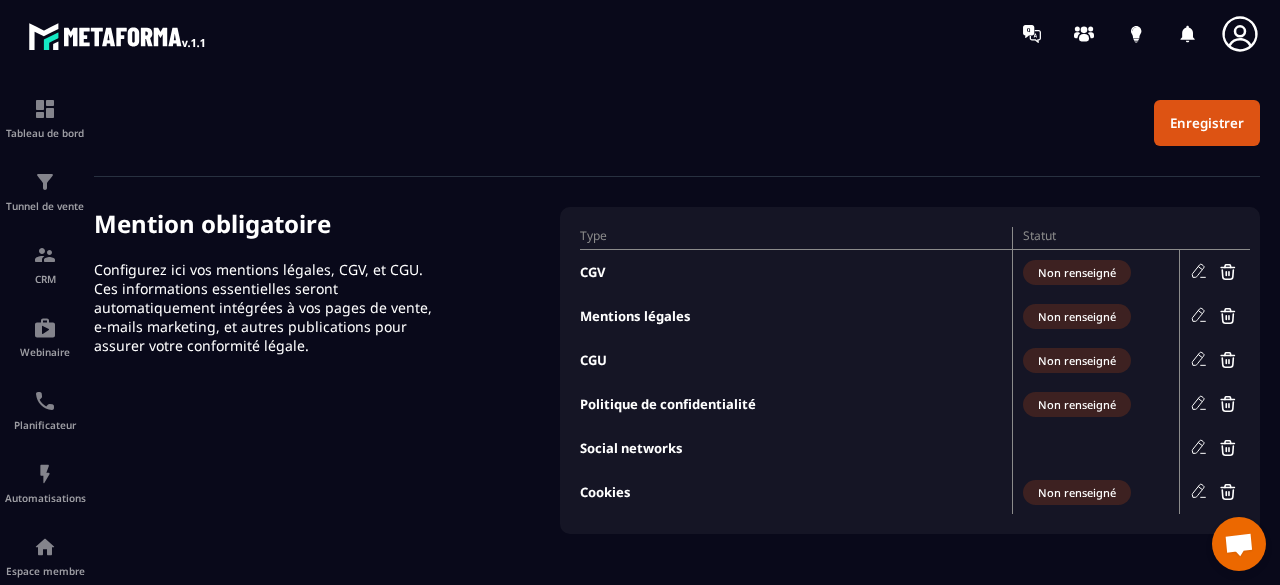 click 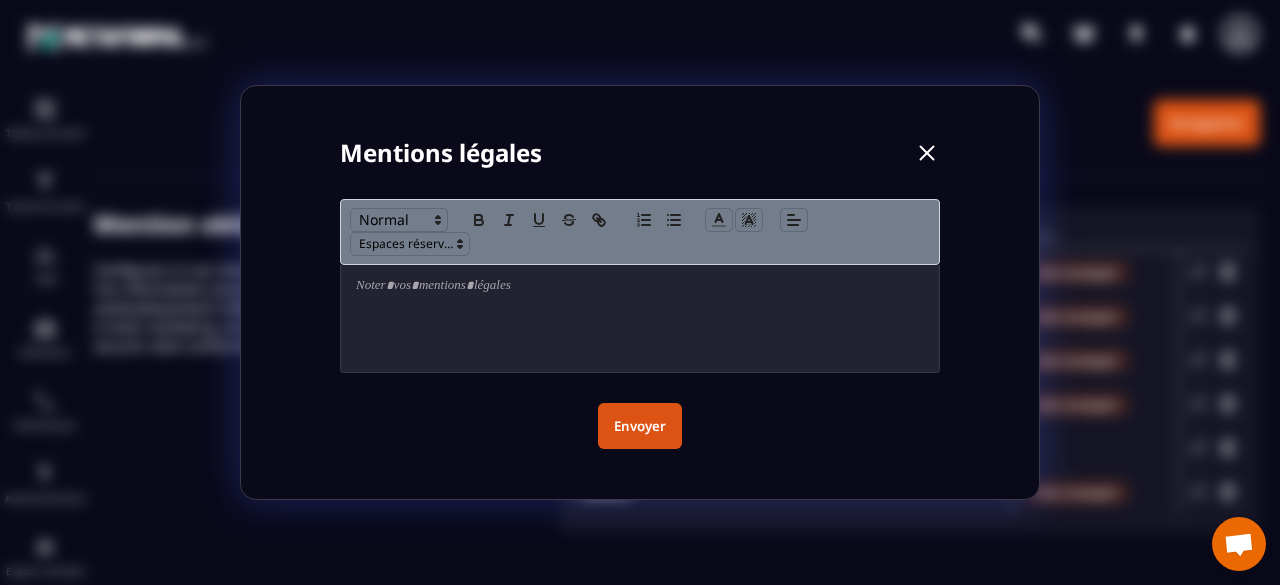 click at bounding box center [640, 286] 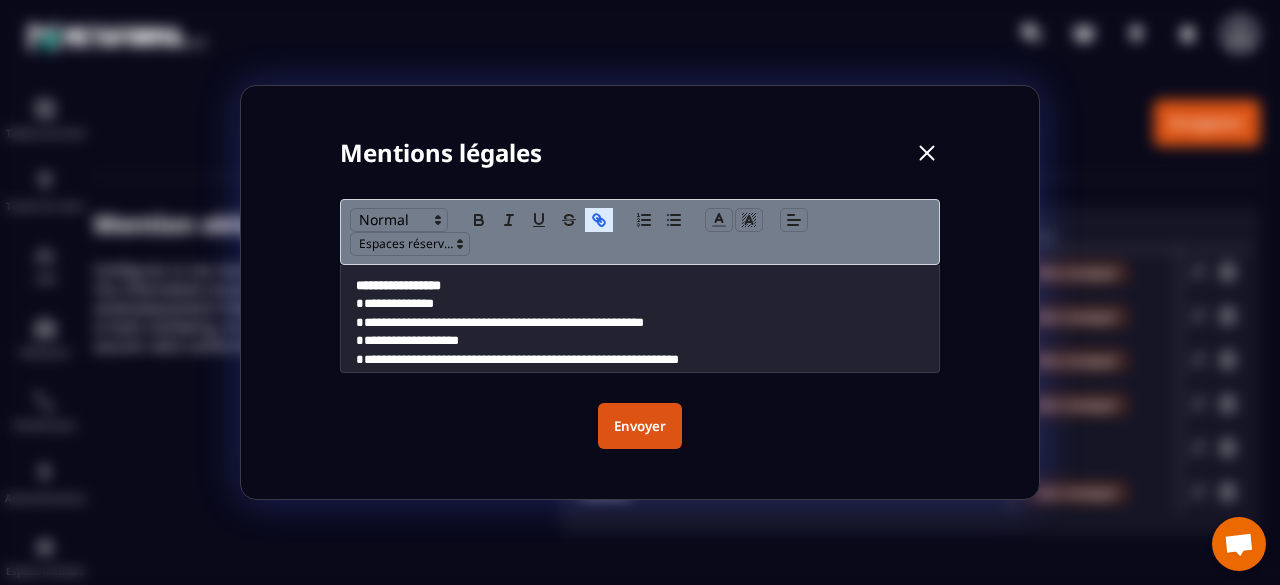 scroll, scrollTop: 0, scrollLeft: 0, axis: both 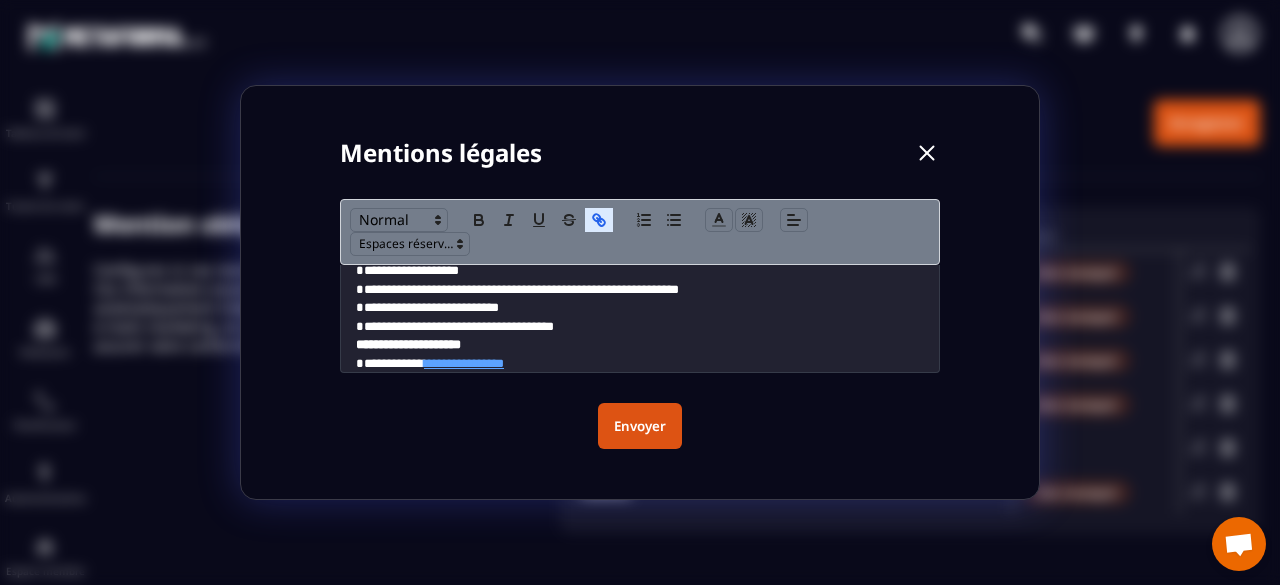 click on "Envoyer" at bounding box center (640, 426) 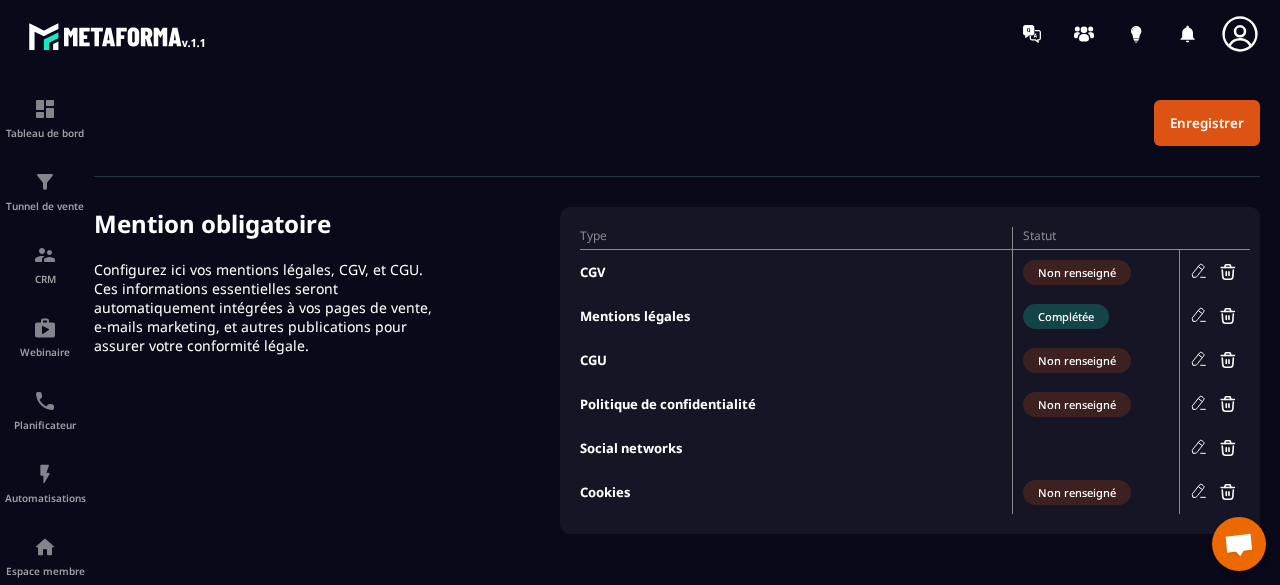 click on "Non renseigné" at bounding box center (1077, 272) 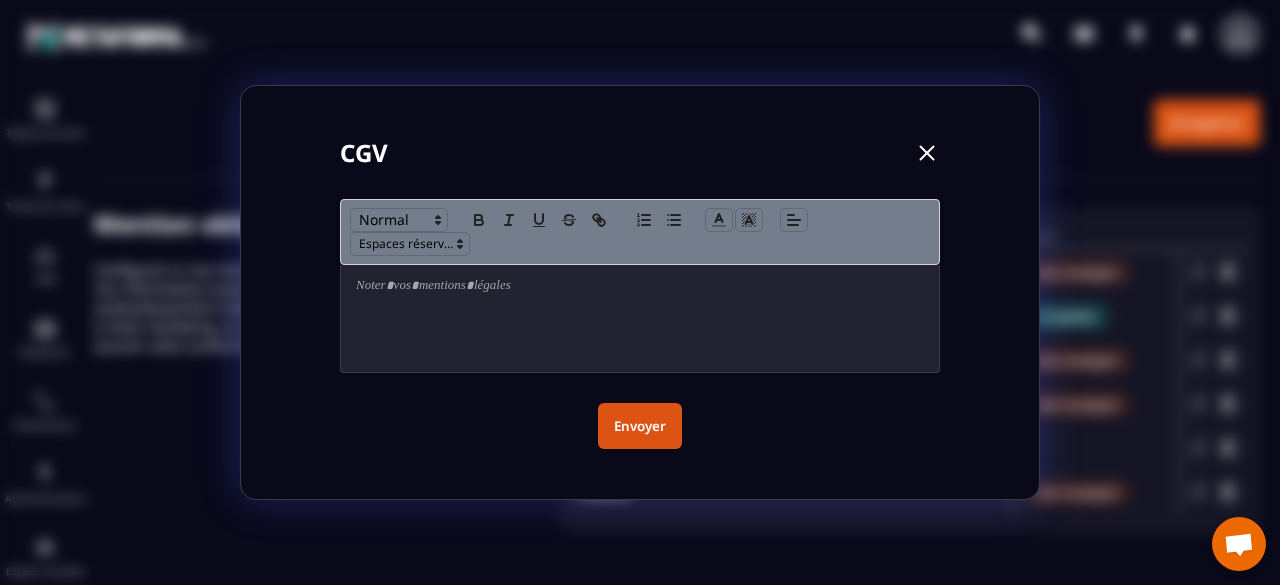 click at bounding box center (640, 318) 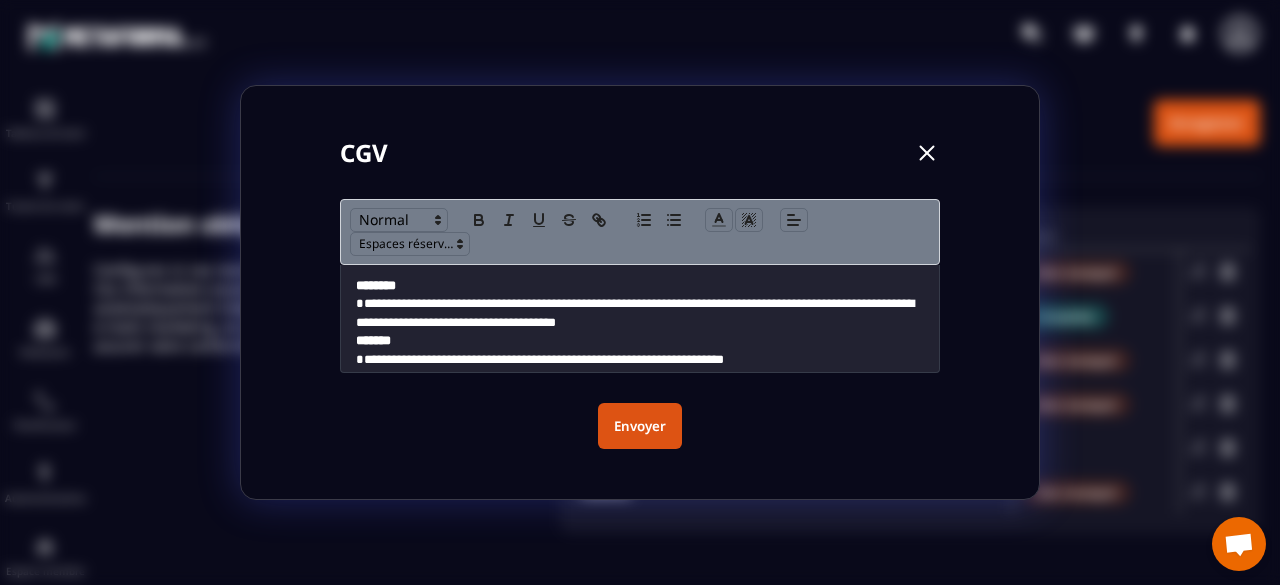 scroll, scrollTop: 0, scrollLeft: 0, axis: both 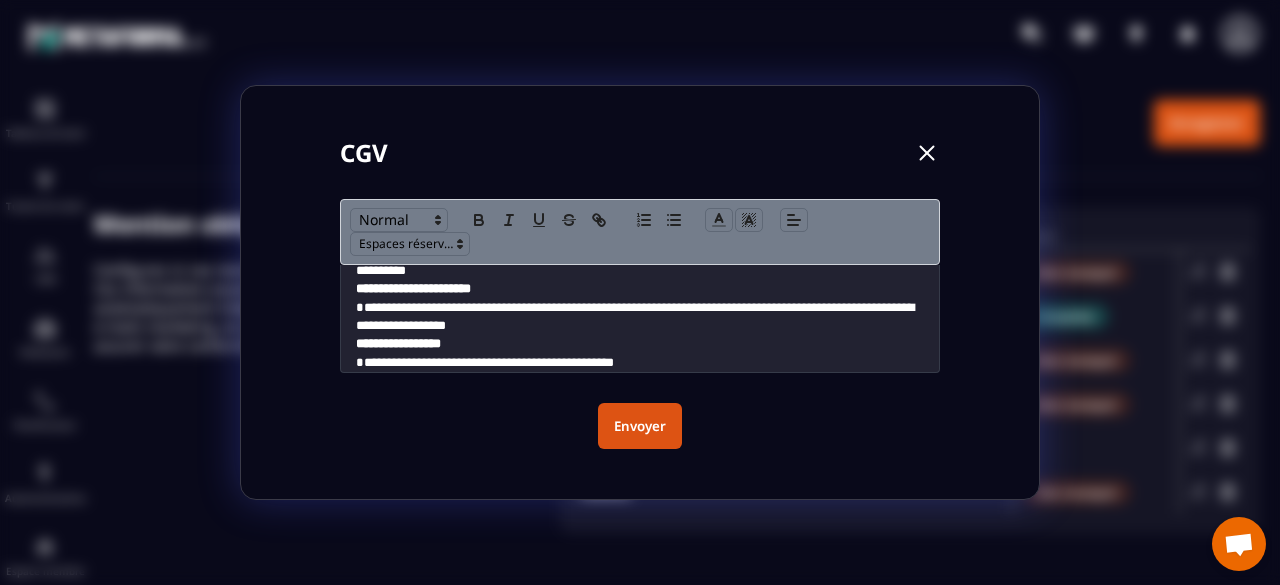 click on "Envoyer" at bounding box center [640, 426] 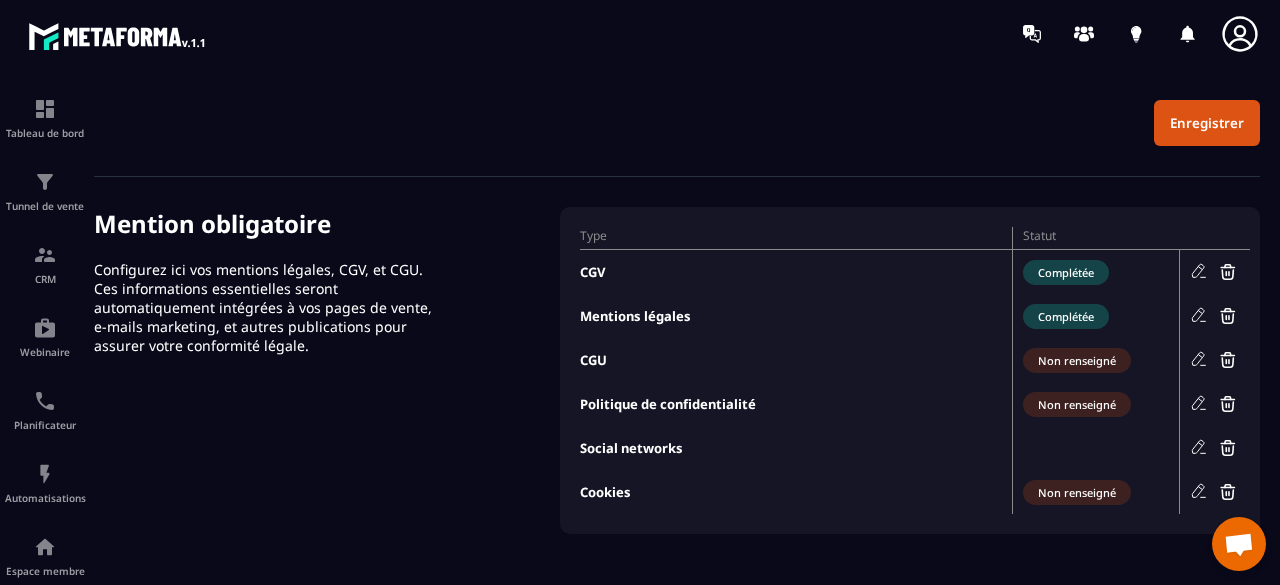 click at bounding box center [1214, 404] 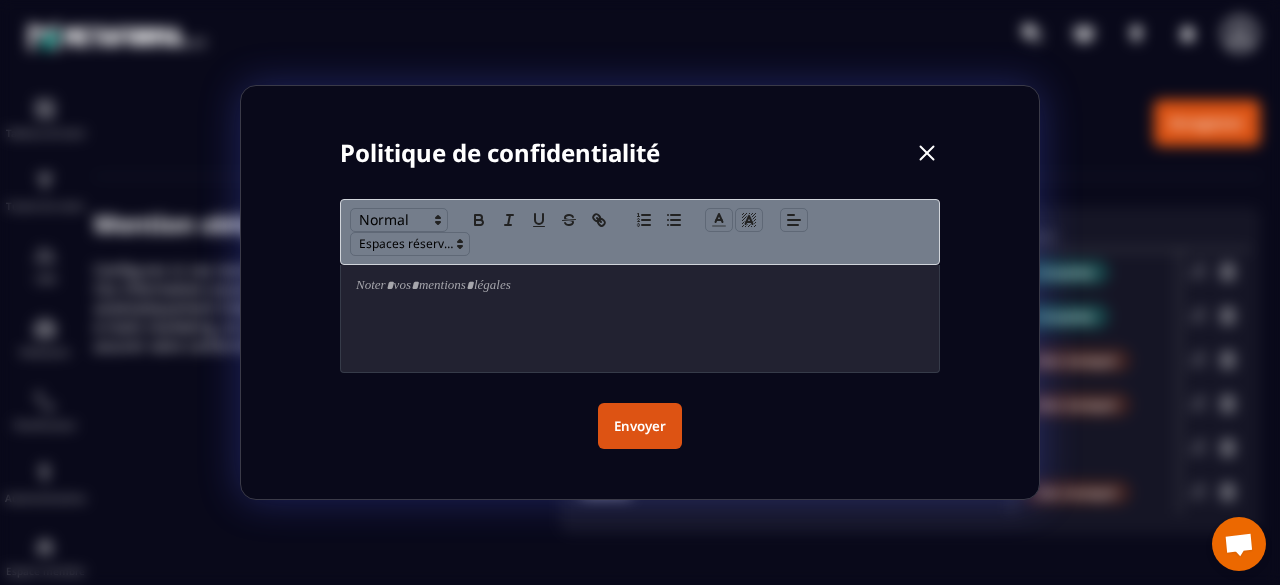 drag, startPoint x: 510, startPoint y: 303, endPoint x: 529, endPoint y: 305, distance: 19.104973 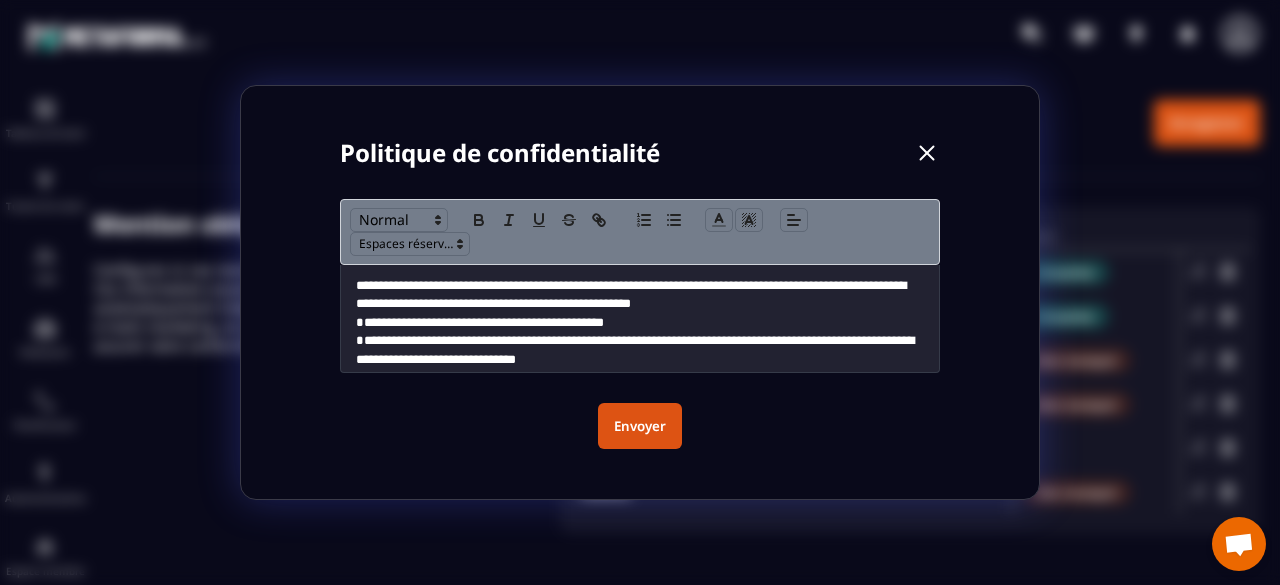 scroll, scrollTop: 0, scrollLeft: 0, axis: both 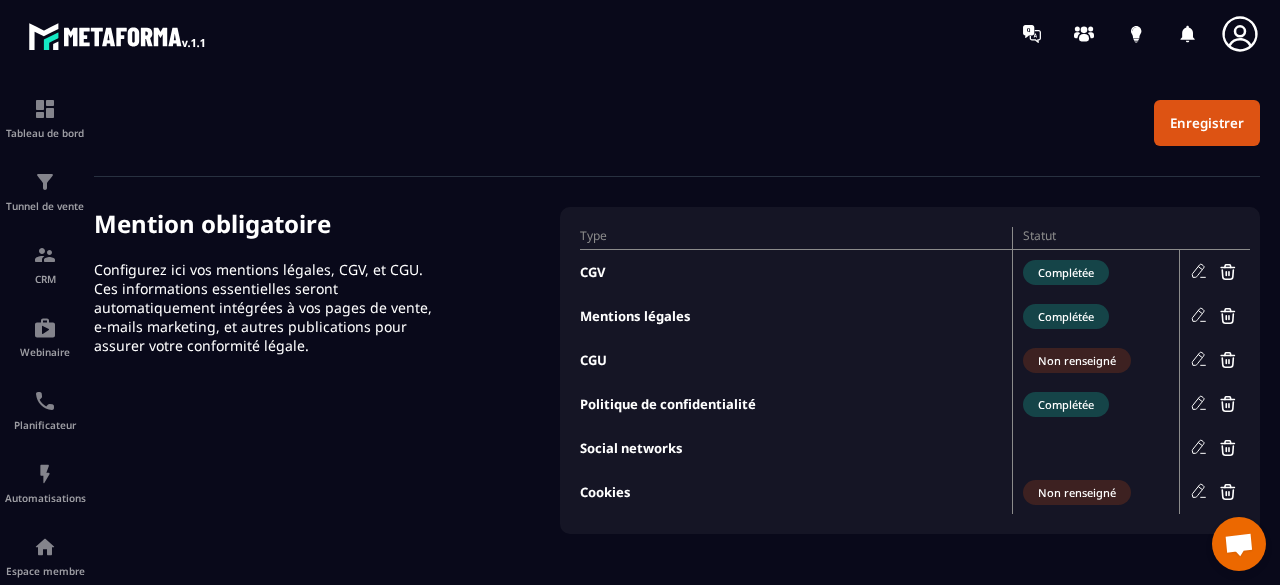 click 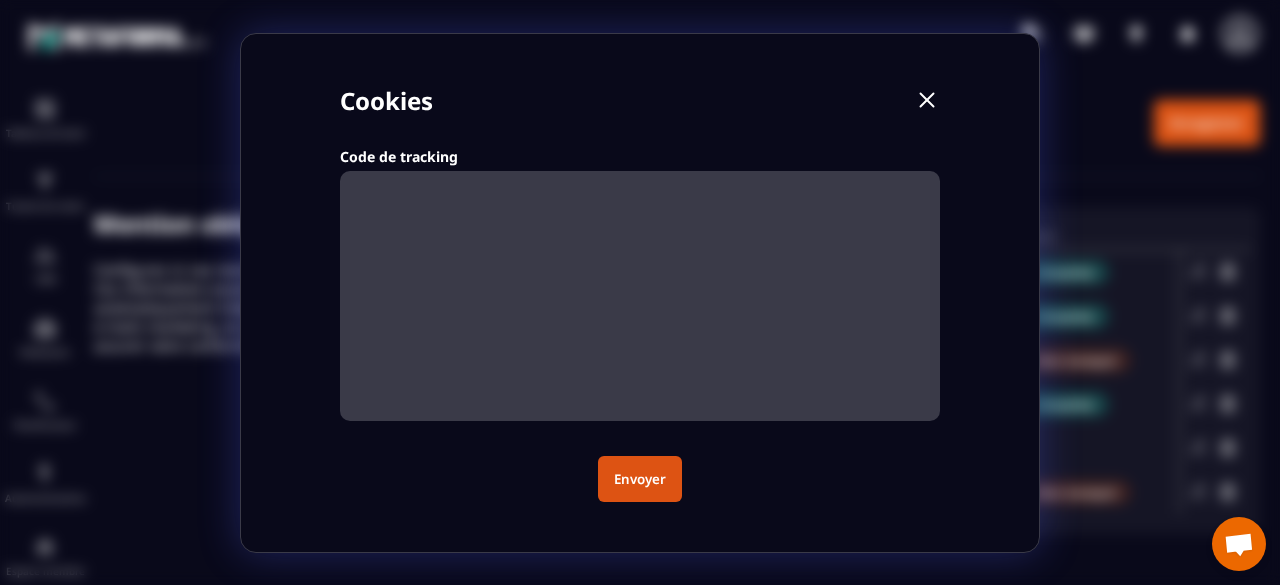 click 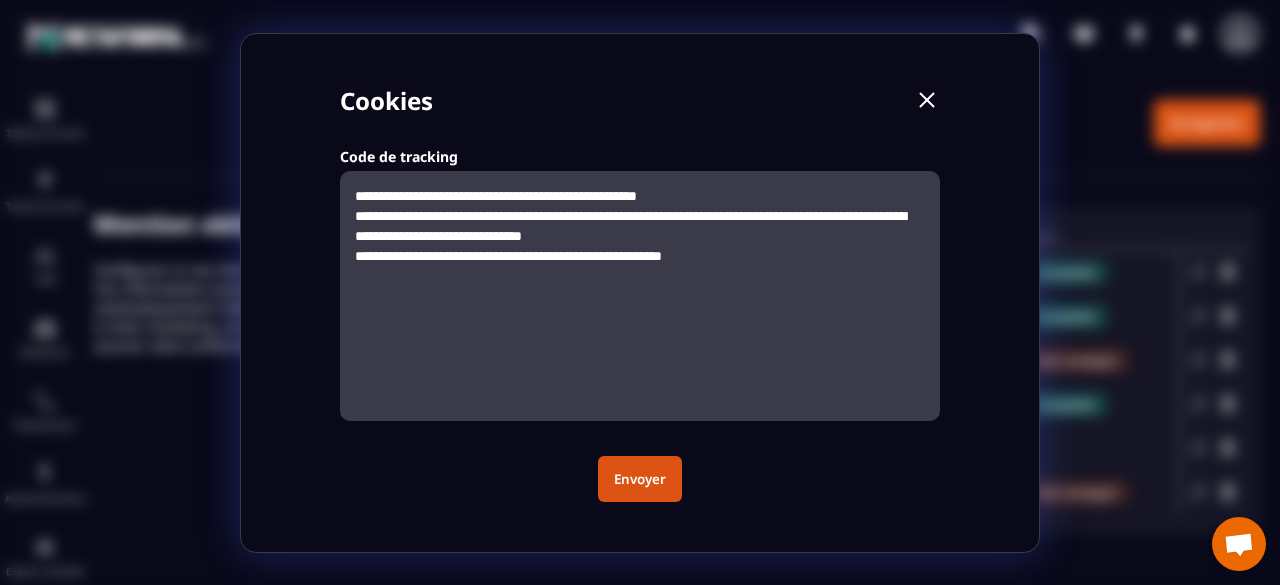type on "**********" 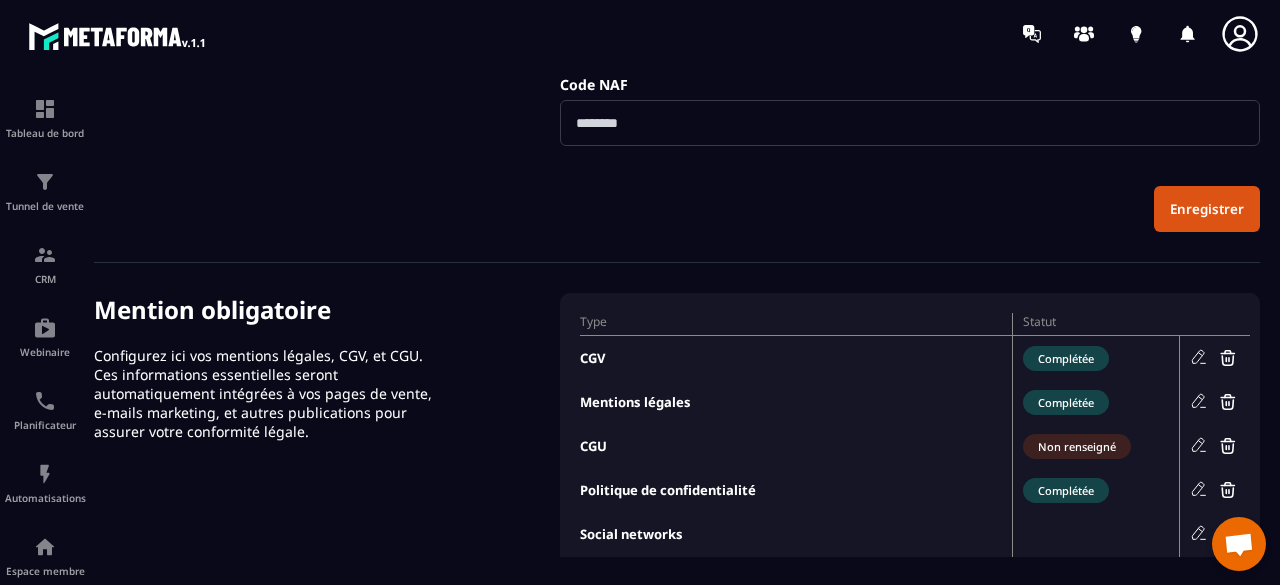 scroll, scrollTop: 688, scrollLeft: 0, axis: vertical 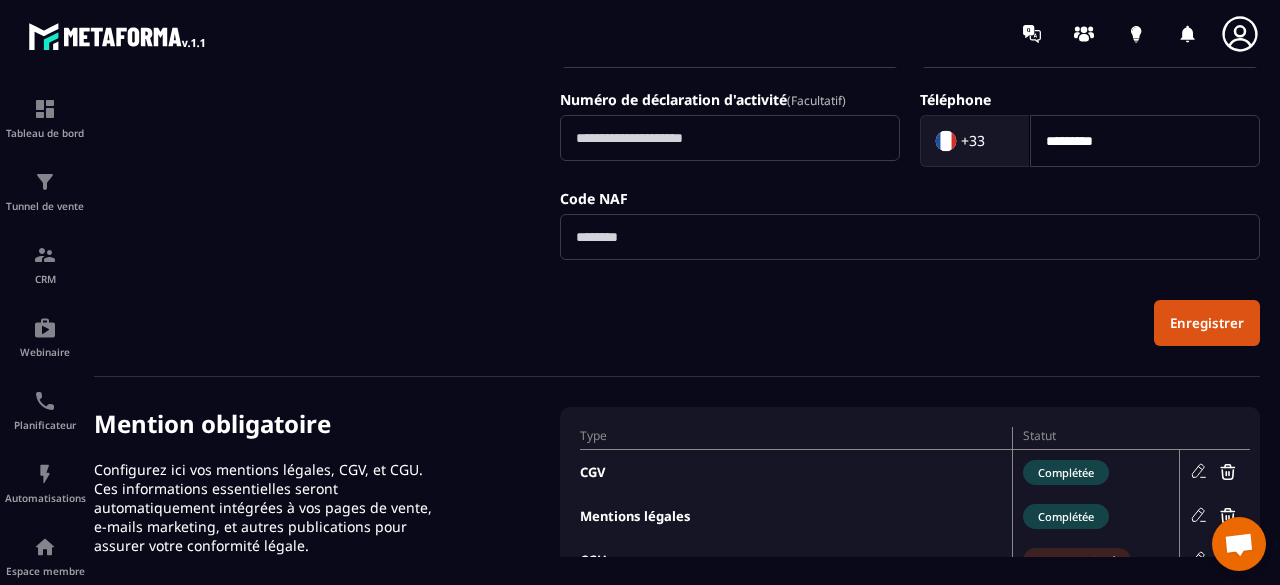 click on "Enregistrer" at bounding box center (1207, 323) 